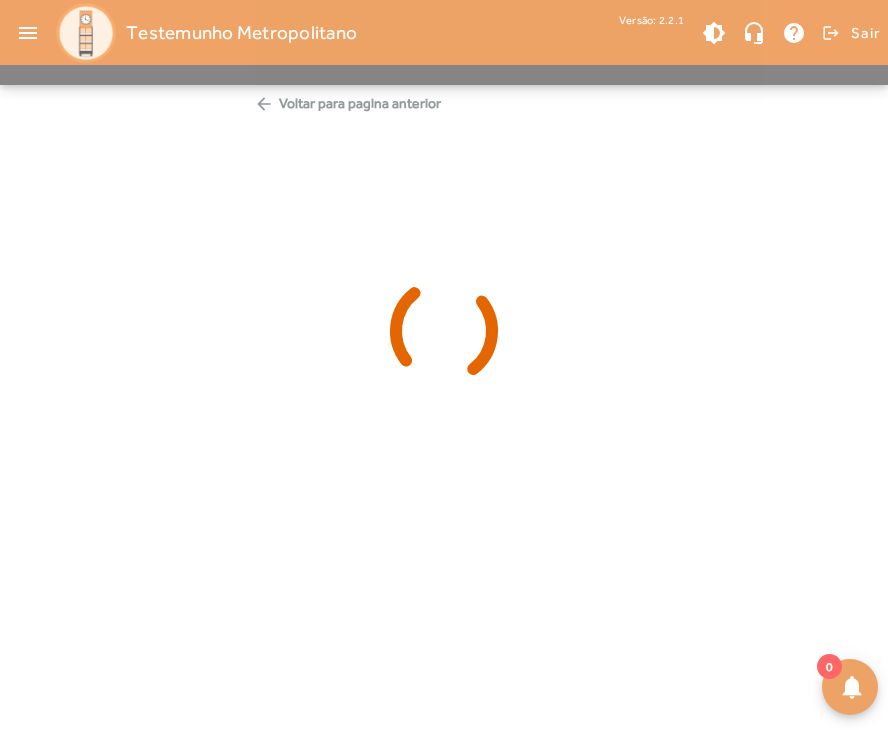 scroll, scrollTop: 0, scrollLeft: 0, axis: both 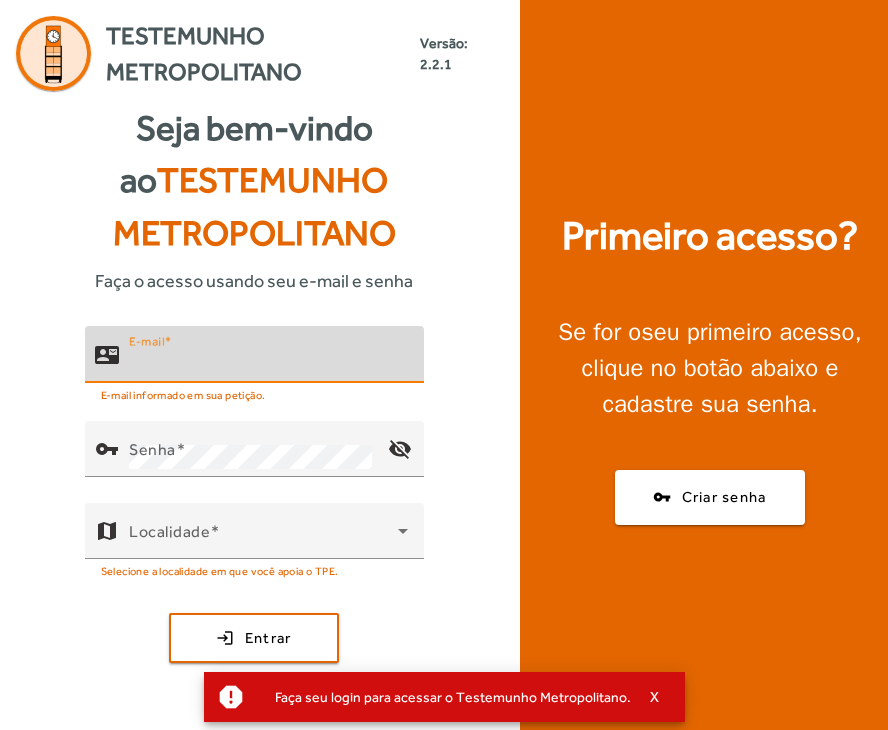 click on "E-mail" at bounding box center [268, 363] 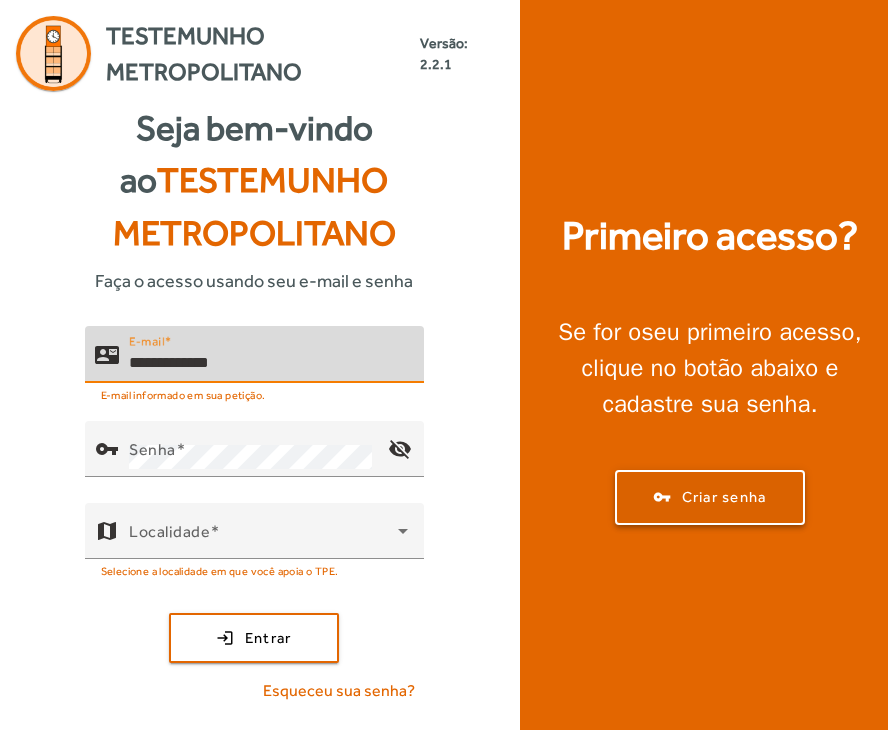 type on "**********" 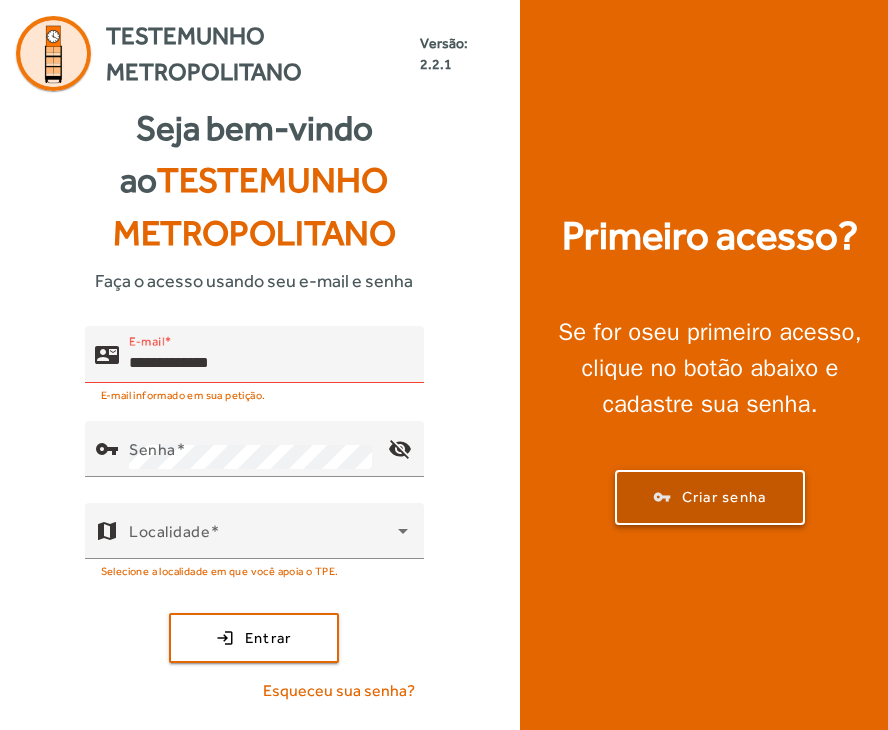 click 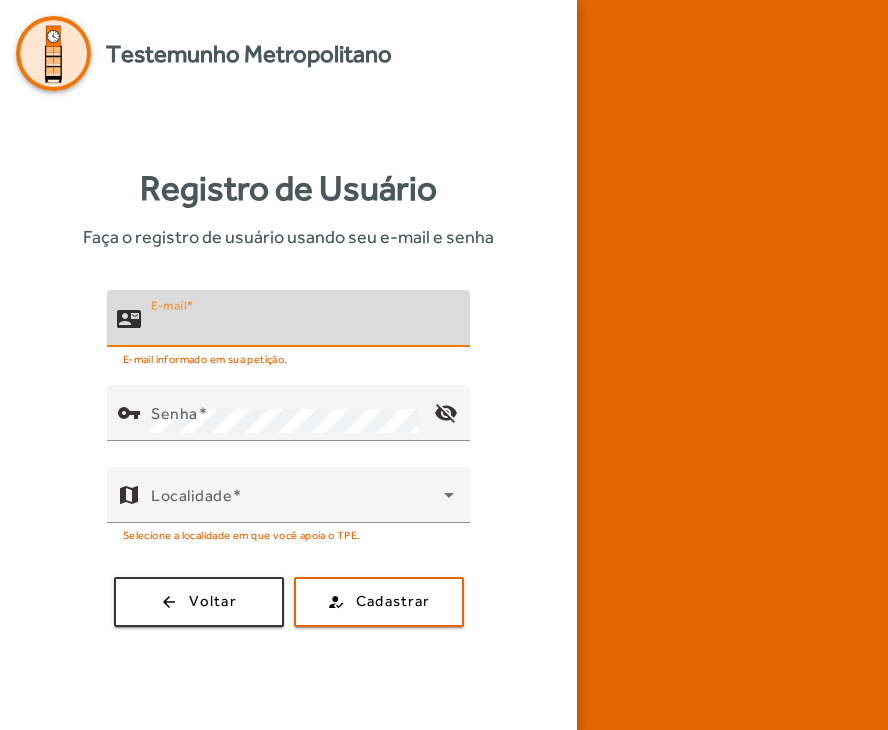 click on "E-mail" at bounding box center (302, 327) 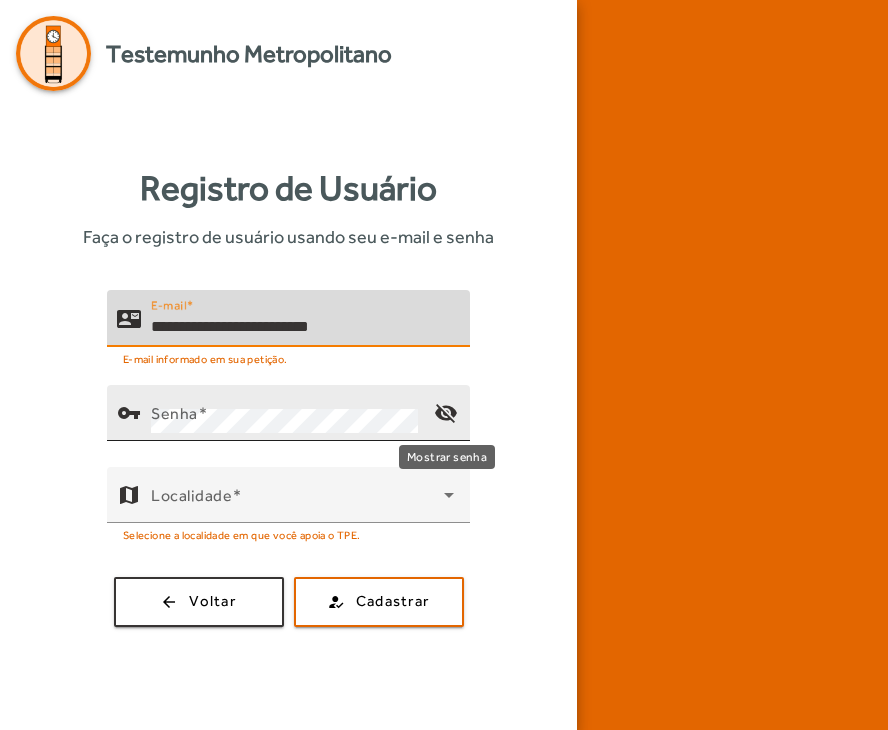 type on "**********" 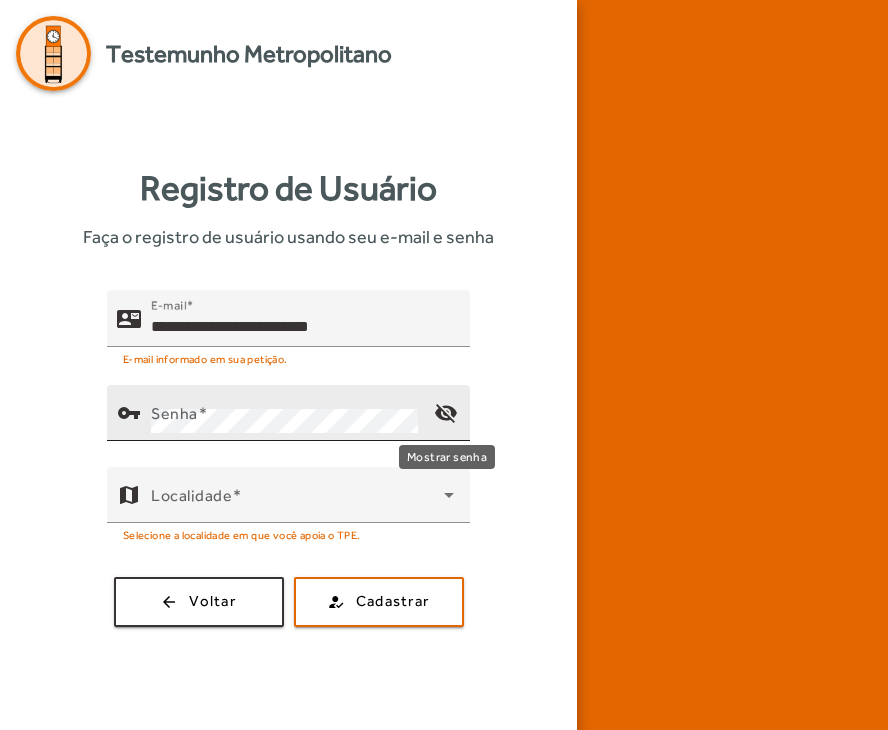 click on "visibility_off" 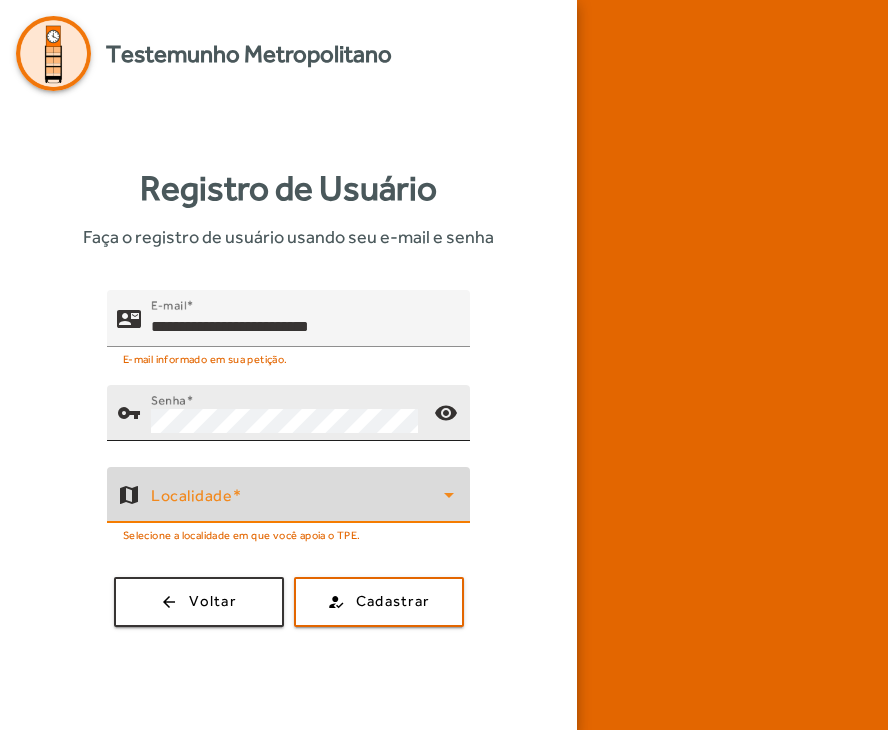click 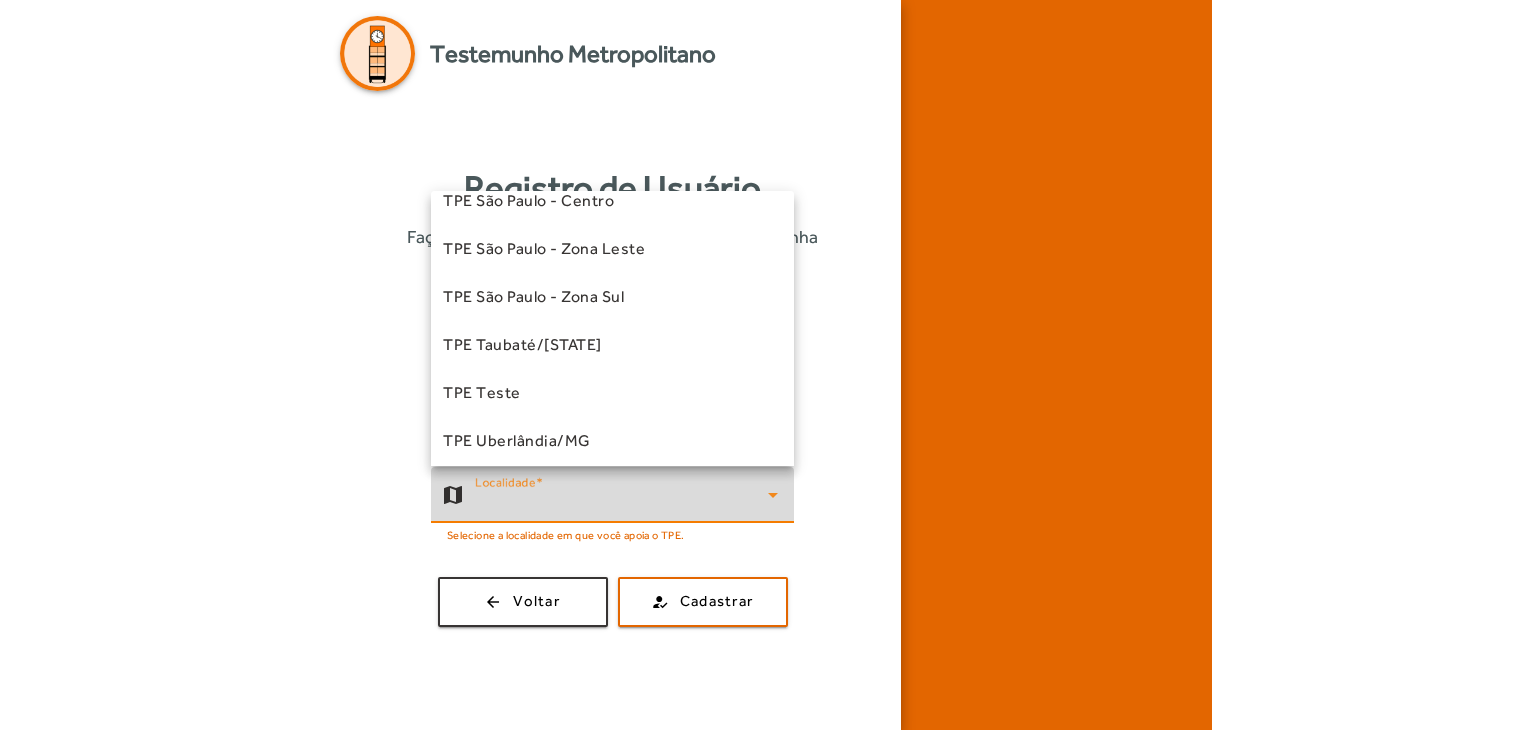 scroll, scrollTop: 556, scrollLeft: 0, axis: vertical 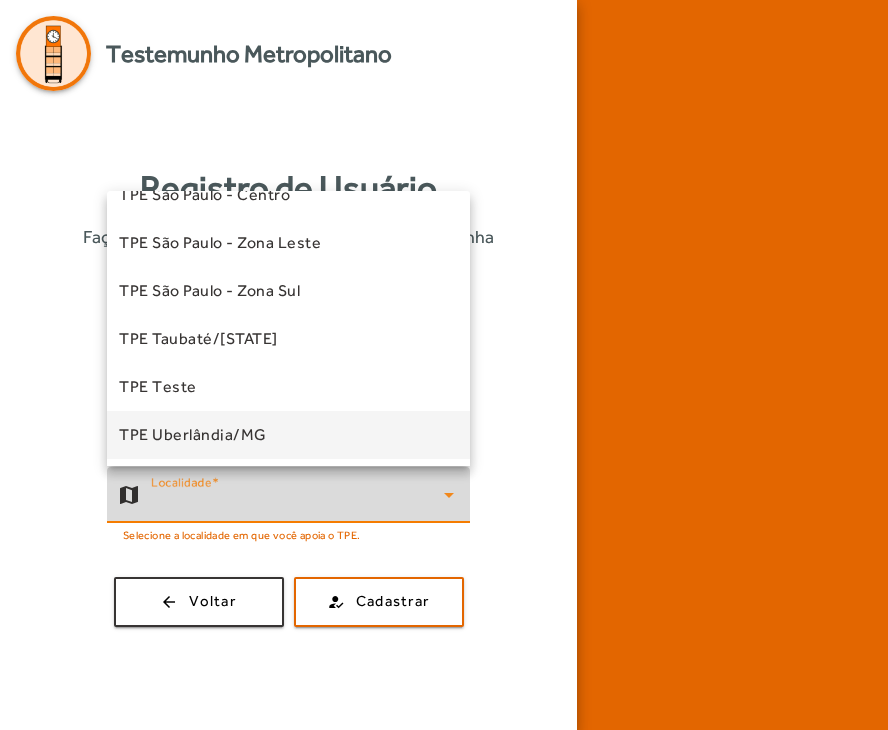 click on "TPE Uberlândia/MG" at bounding box center (288, 435) 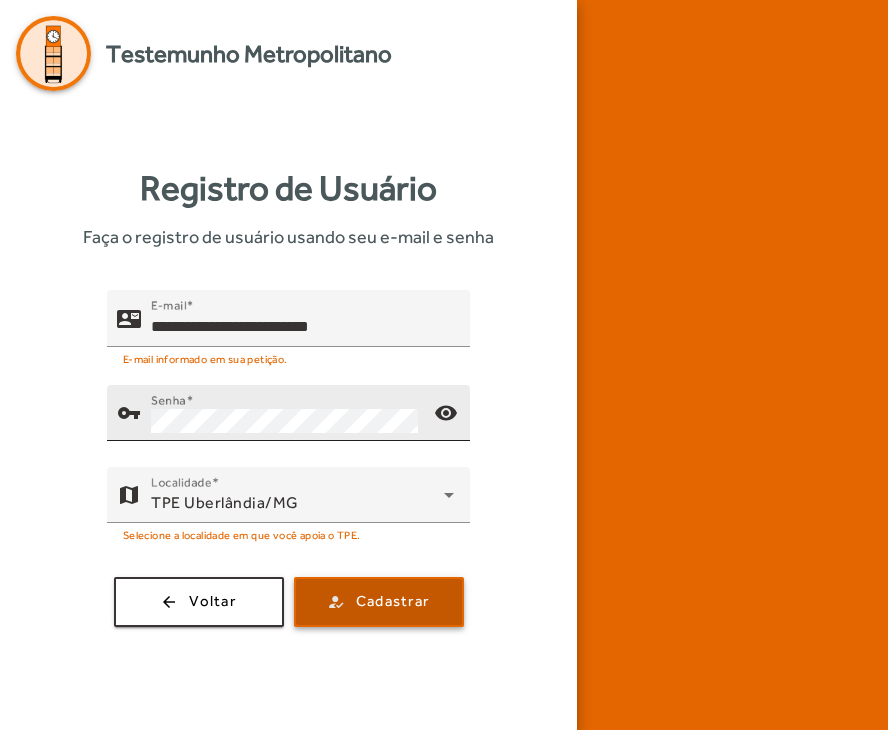 click on "Cadastrar" 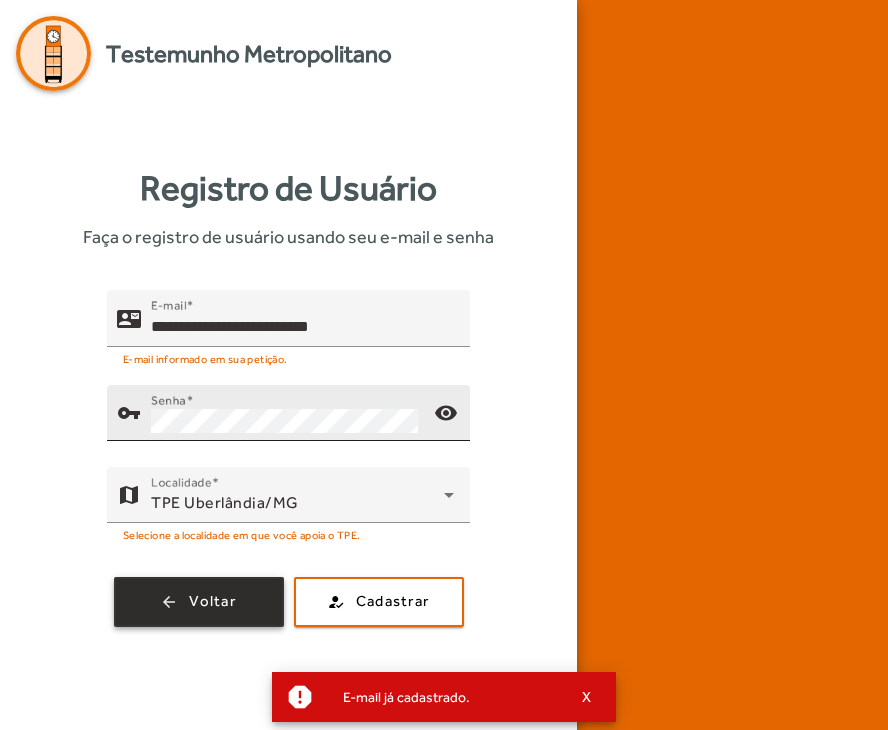 click 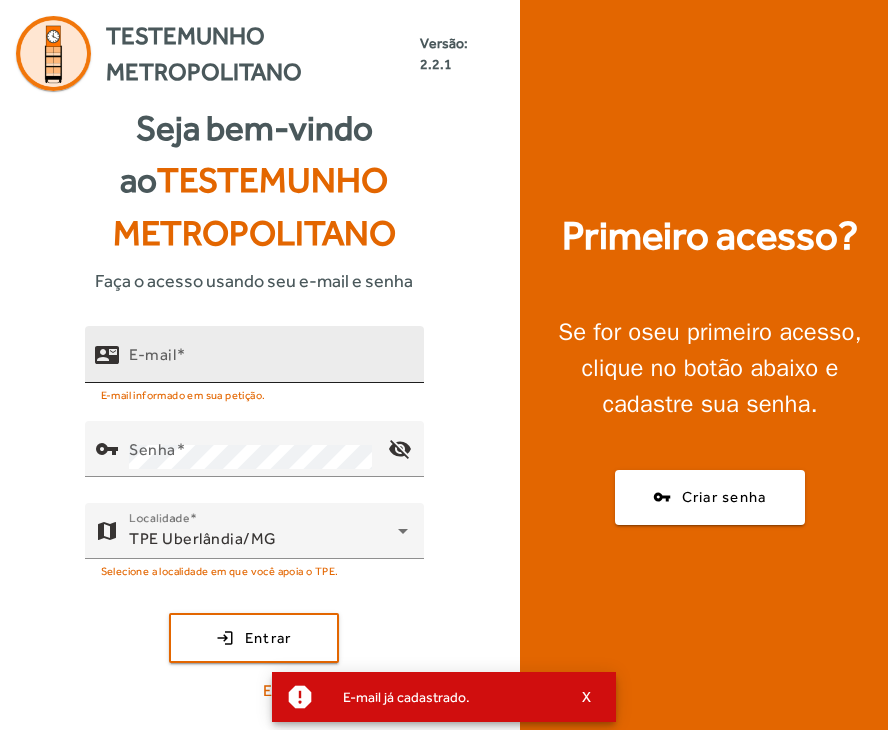 click on "E-mail" at bounding box center [268, 363] 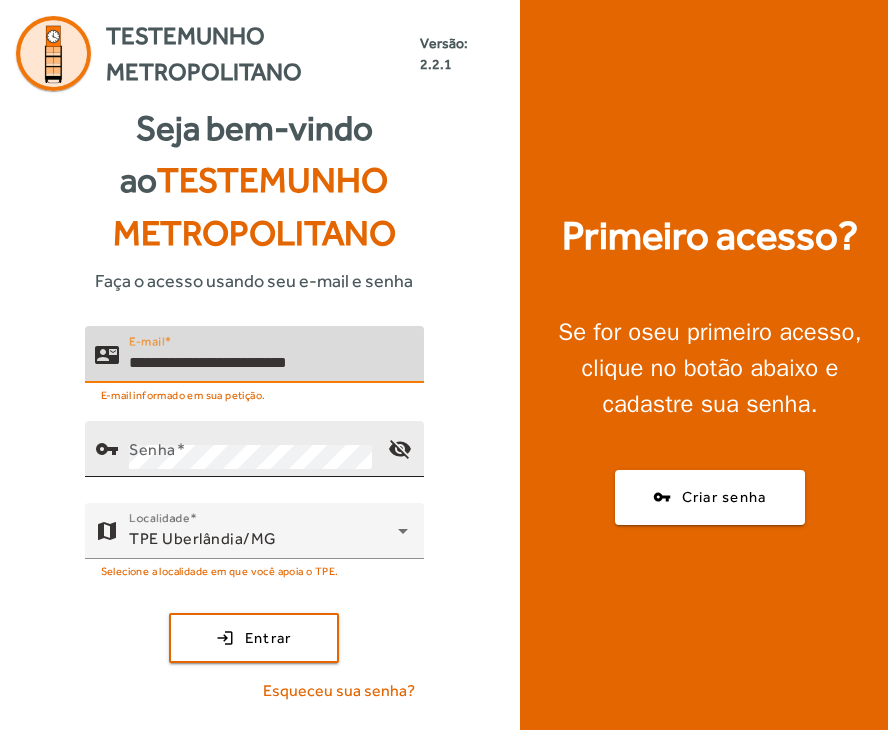type on "**********" 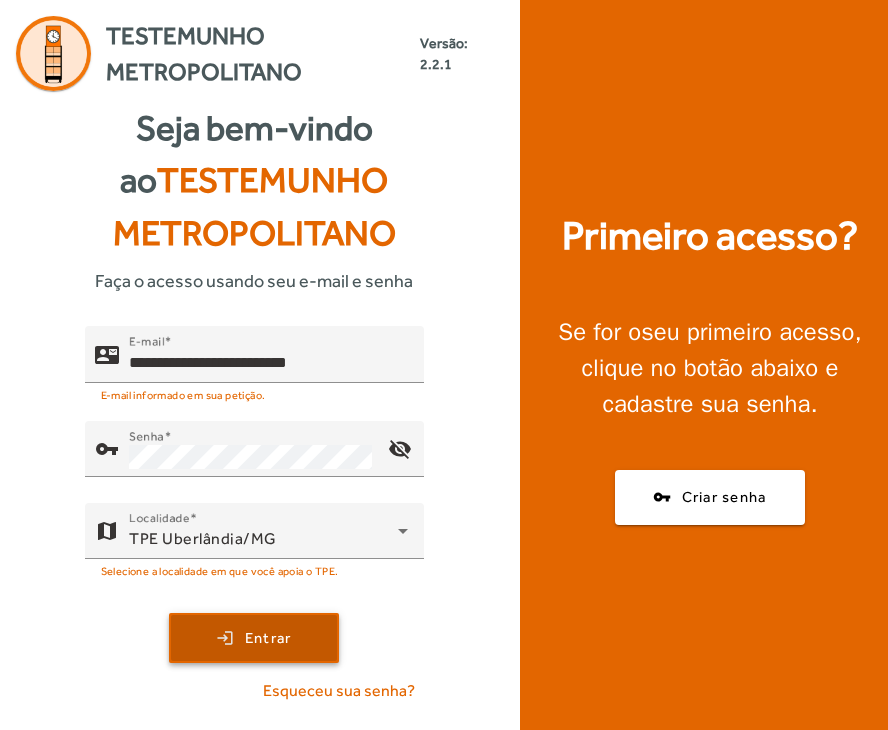 click on "Entrar" 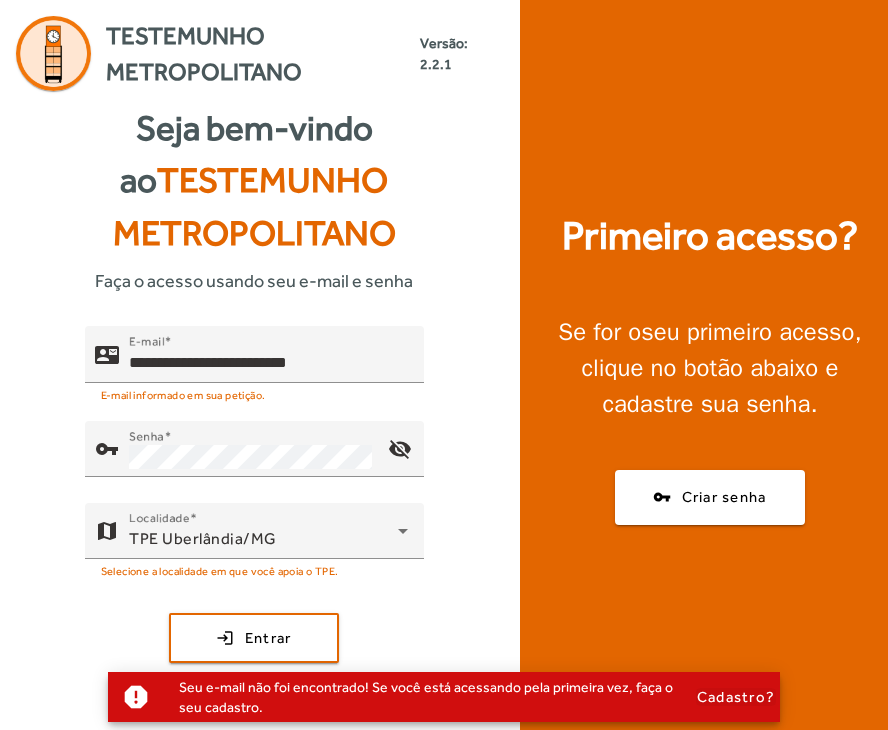 click on "Cadastro?" at bounding box center (736, 697) 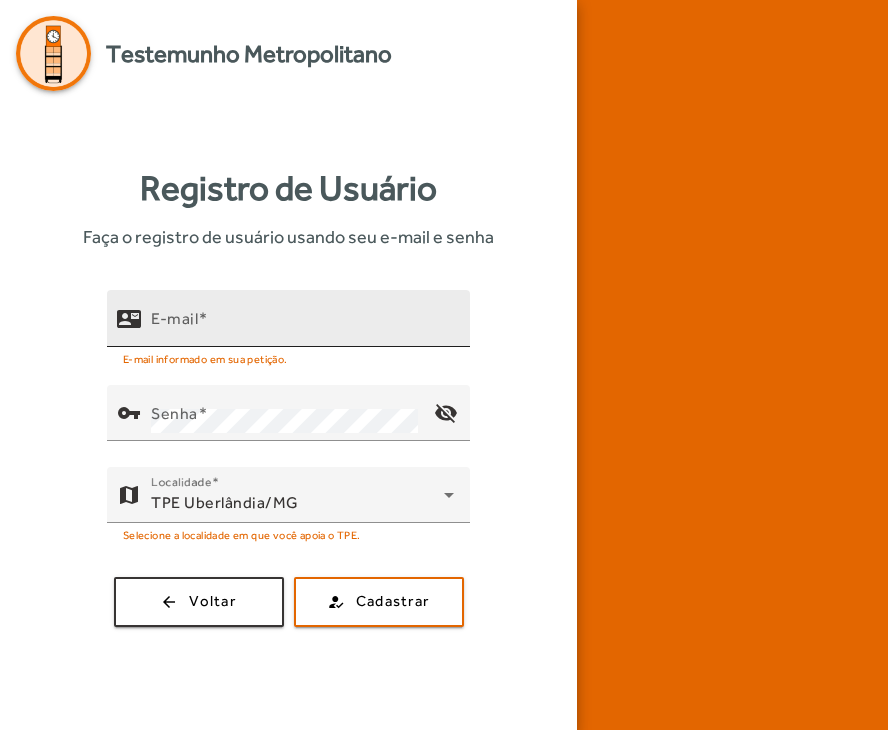 click on "E-mail" 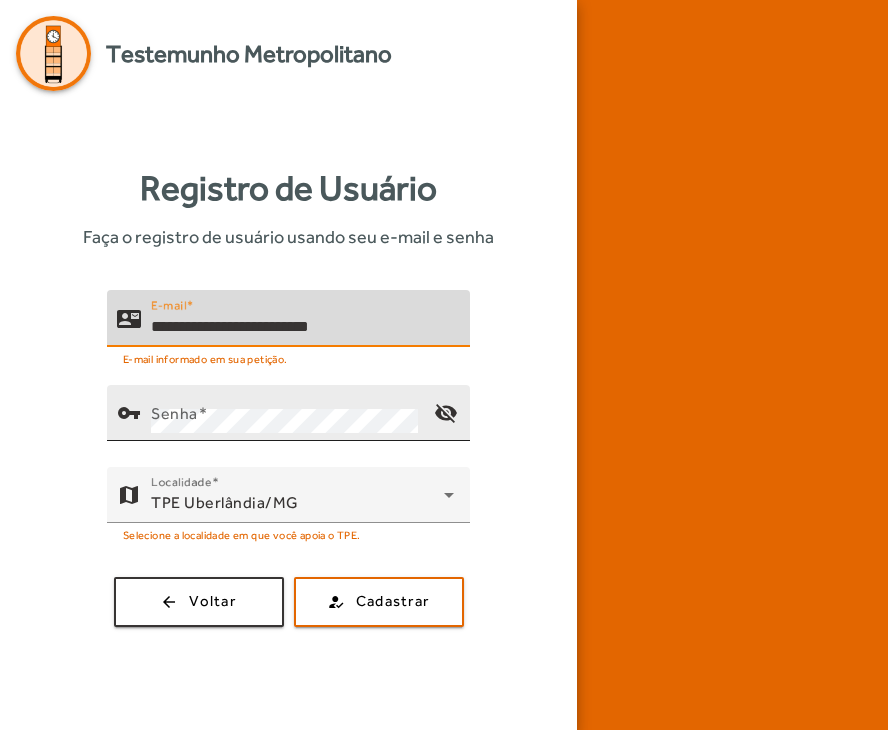 type on "**********" 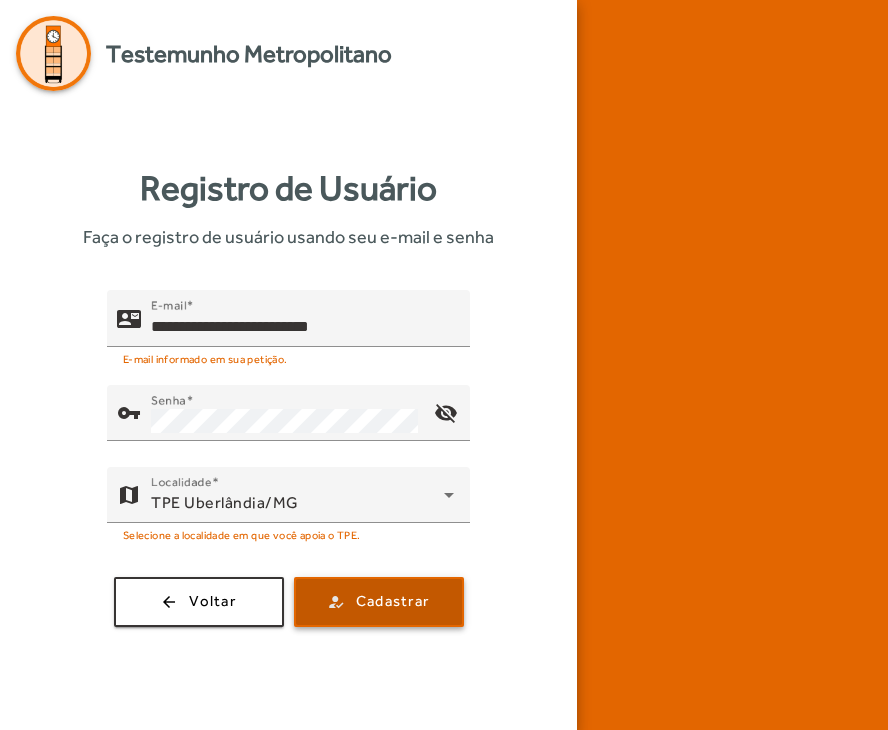 click on "Cadastrar" 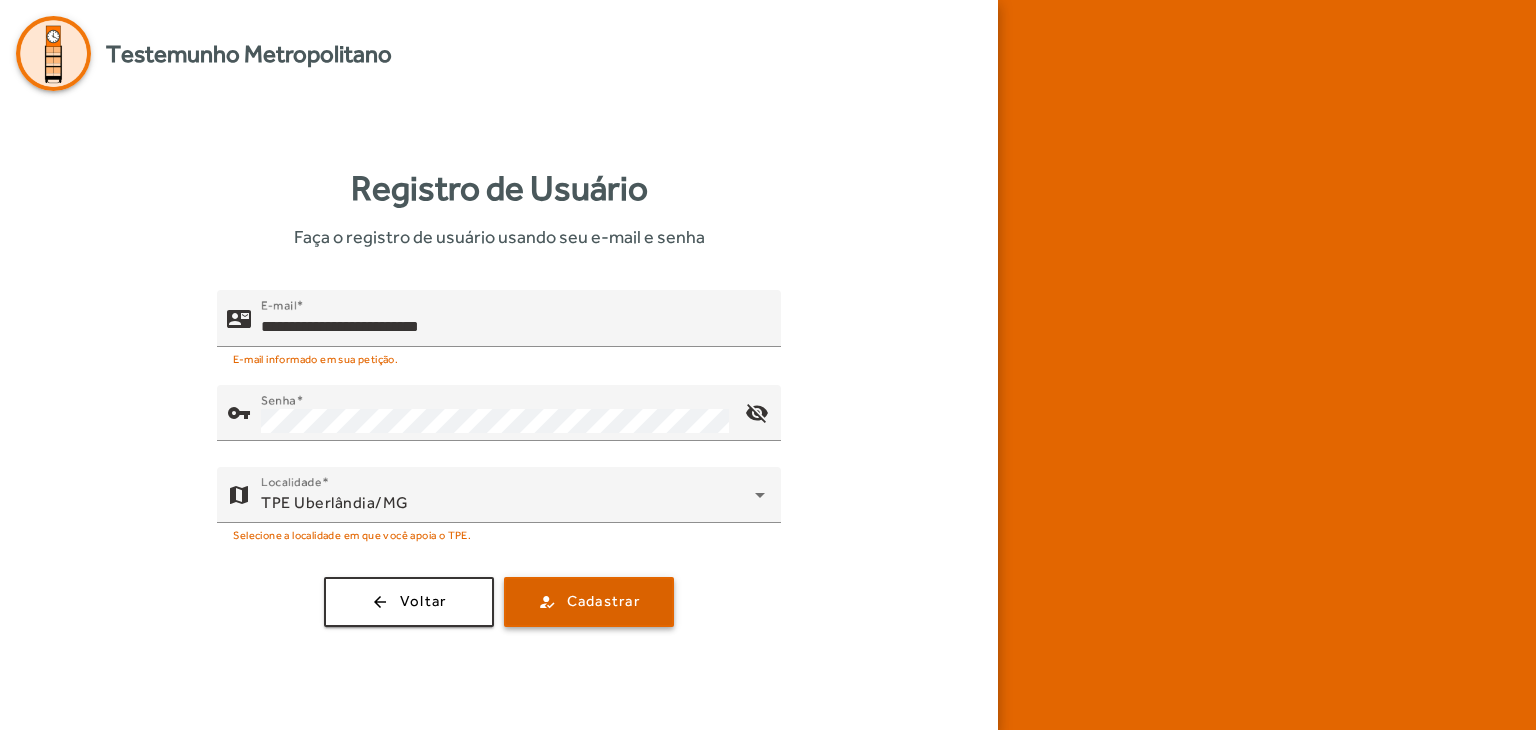 click on "Cadastrar" 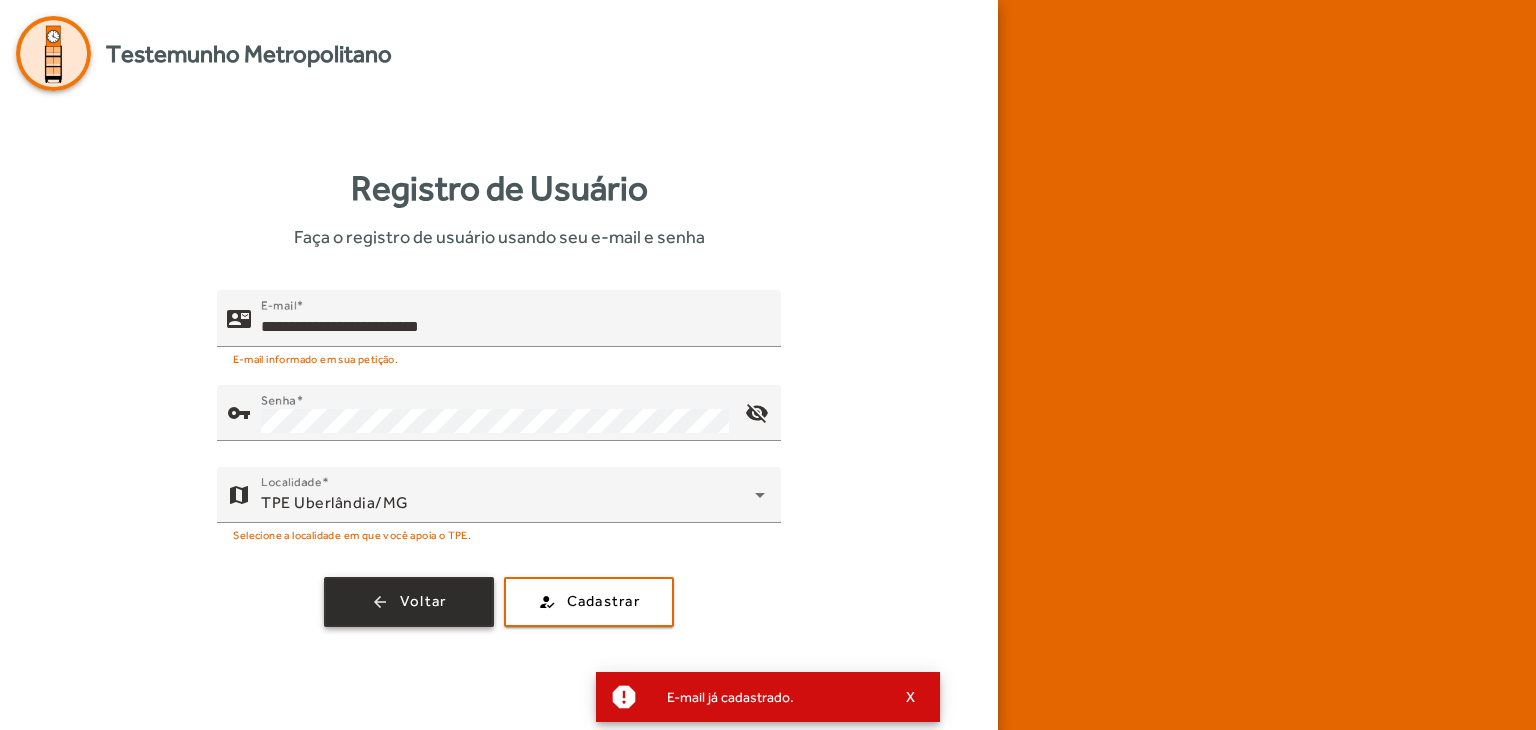 click 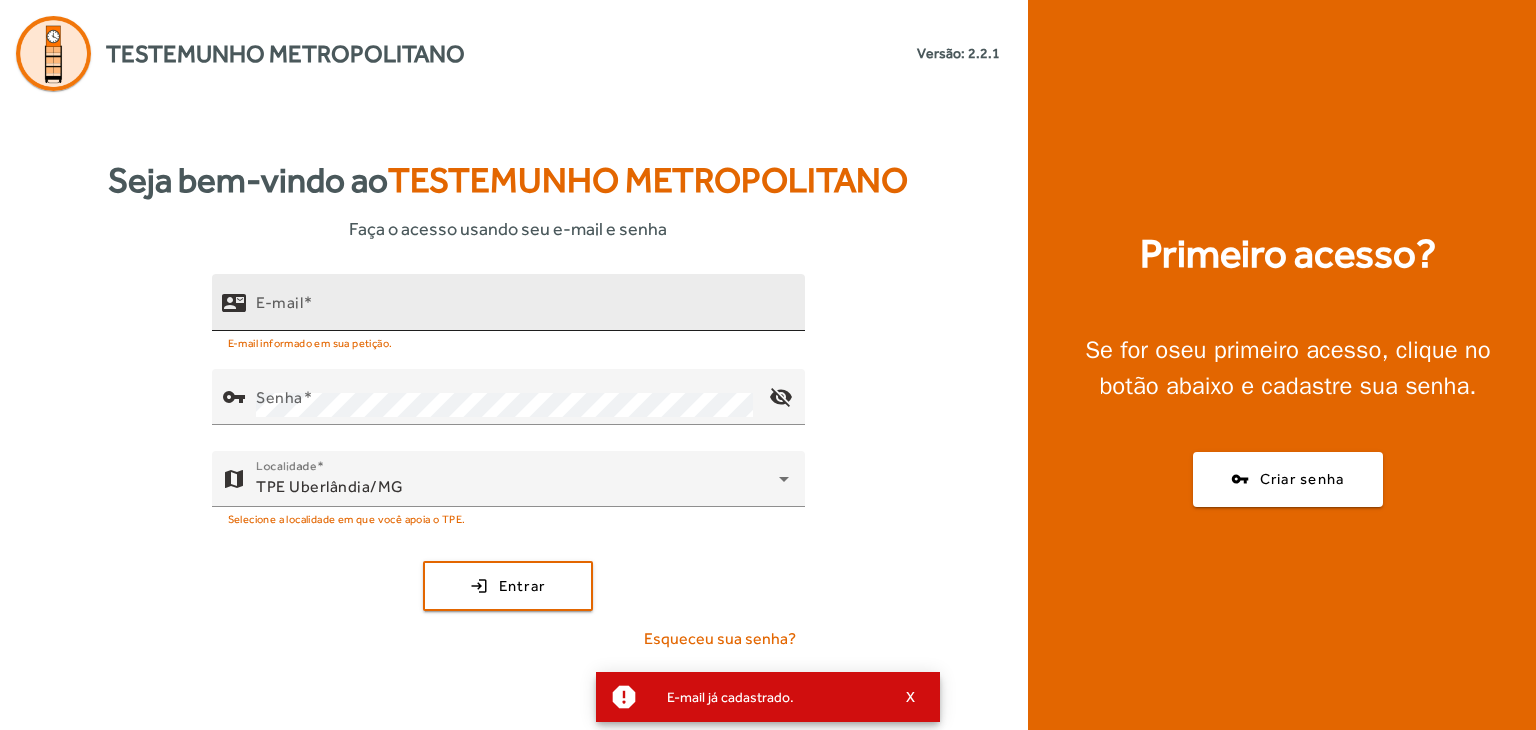 click on "E-mail" at bounding box center [522, 311] 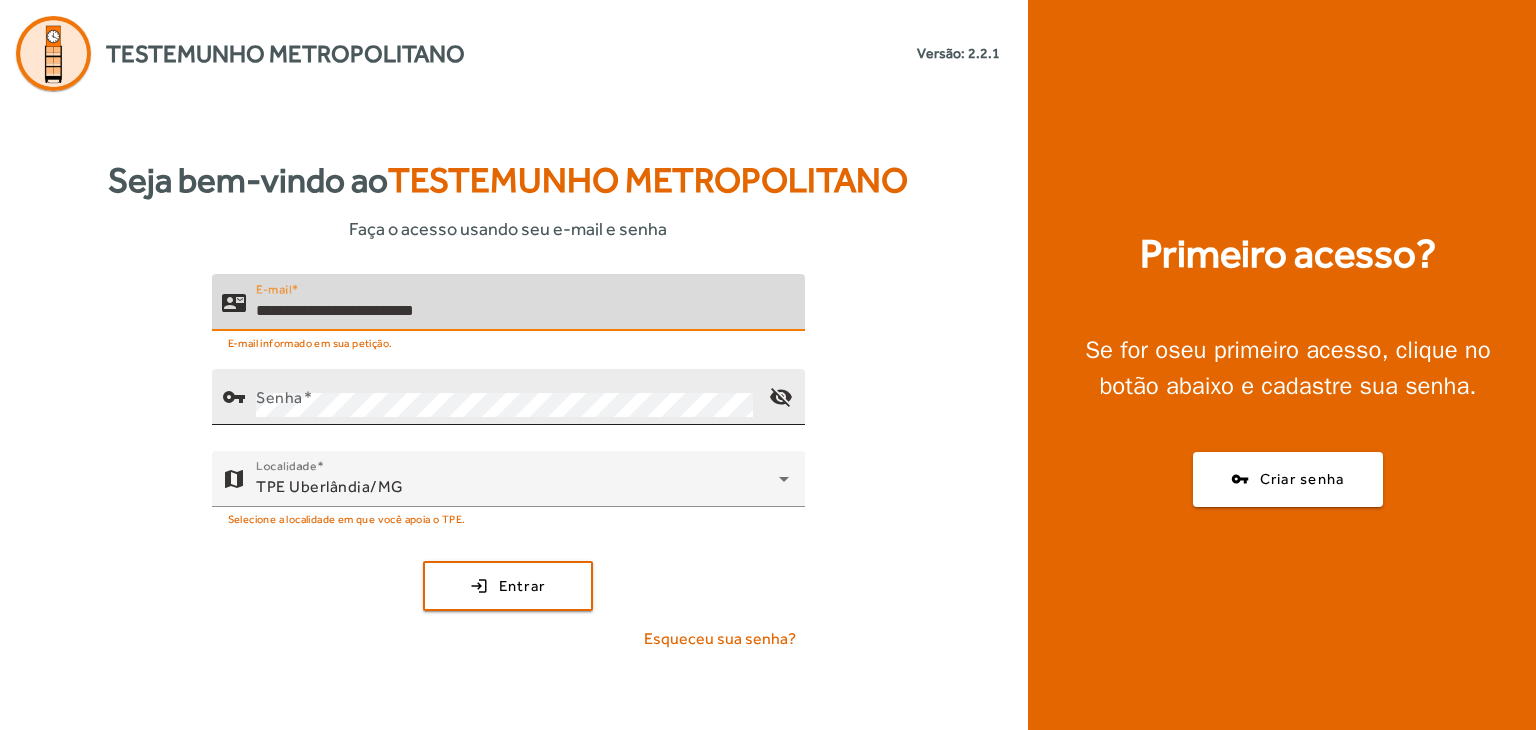 type on "**********" 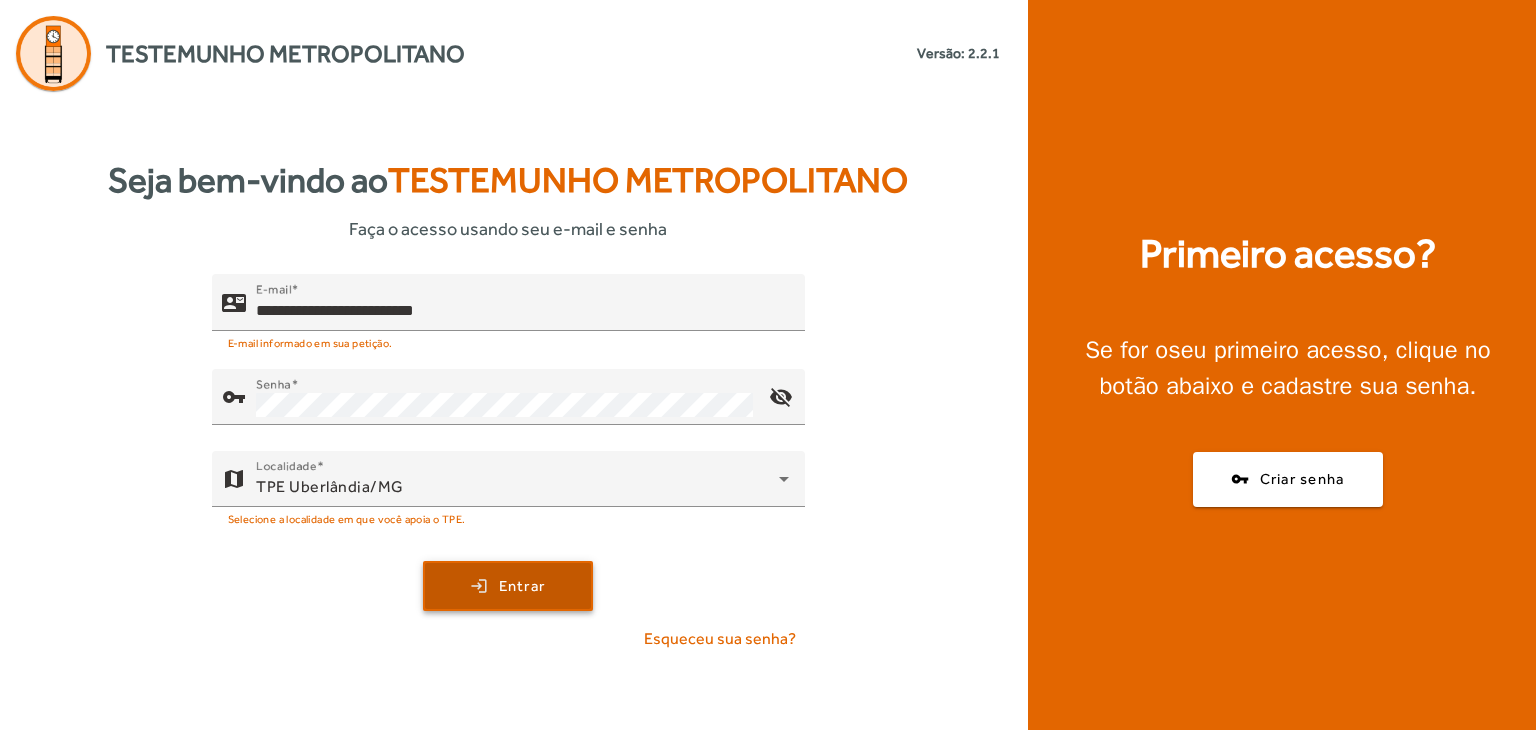 click 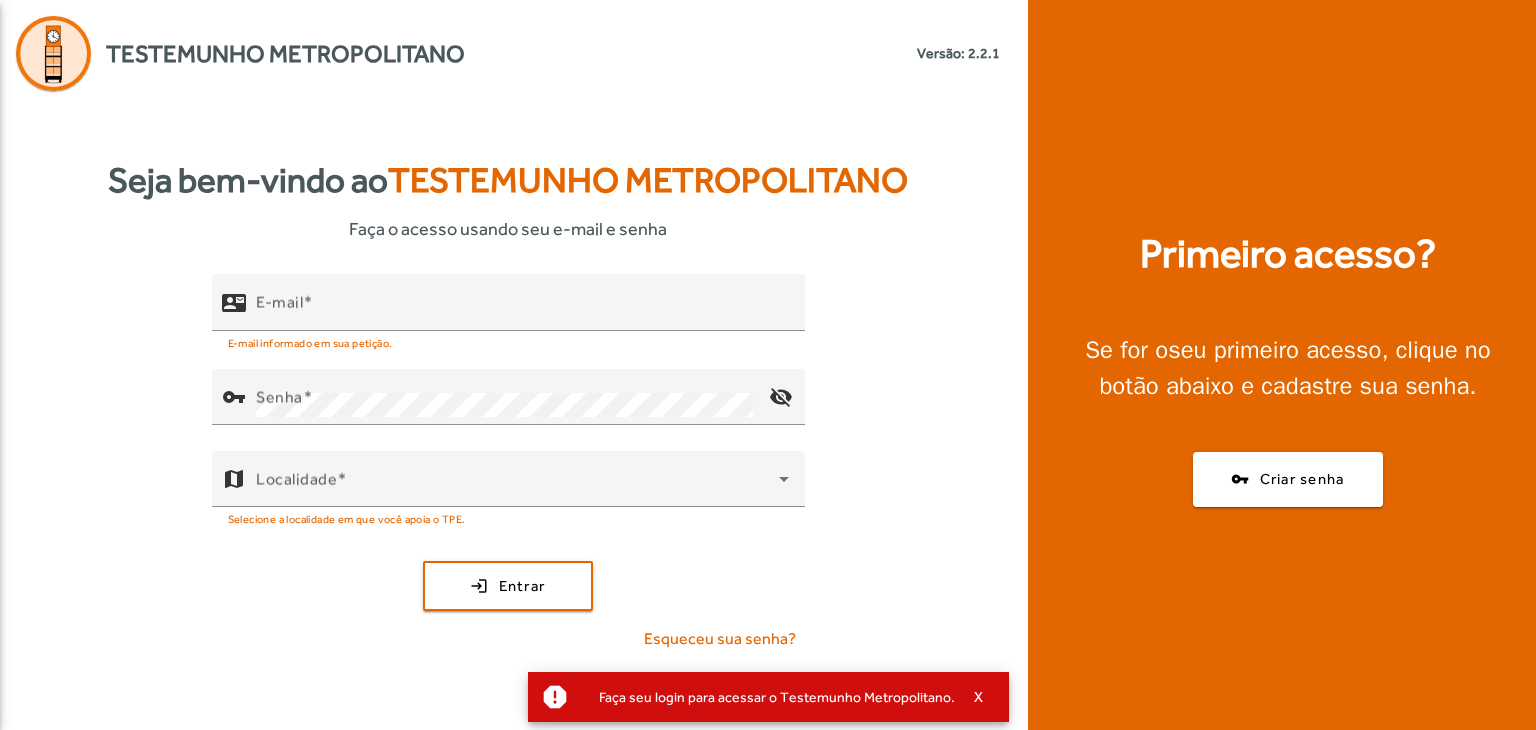scroll, scrollTop: 0, scrollLeft: 0, axis: both 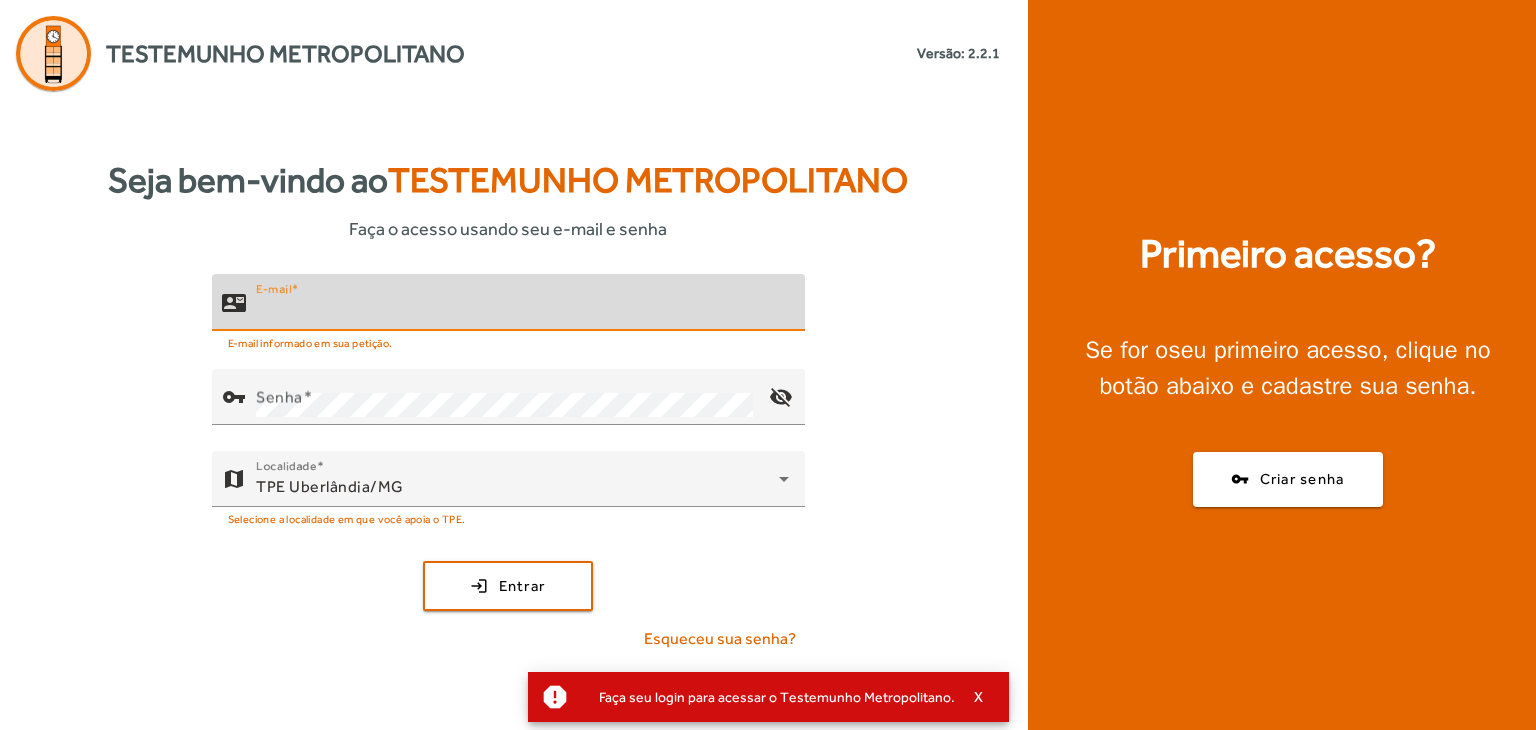 click on "E-mail" at bounding box center (522, 311) 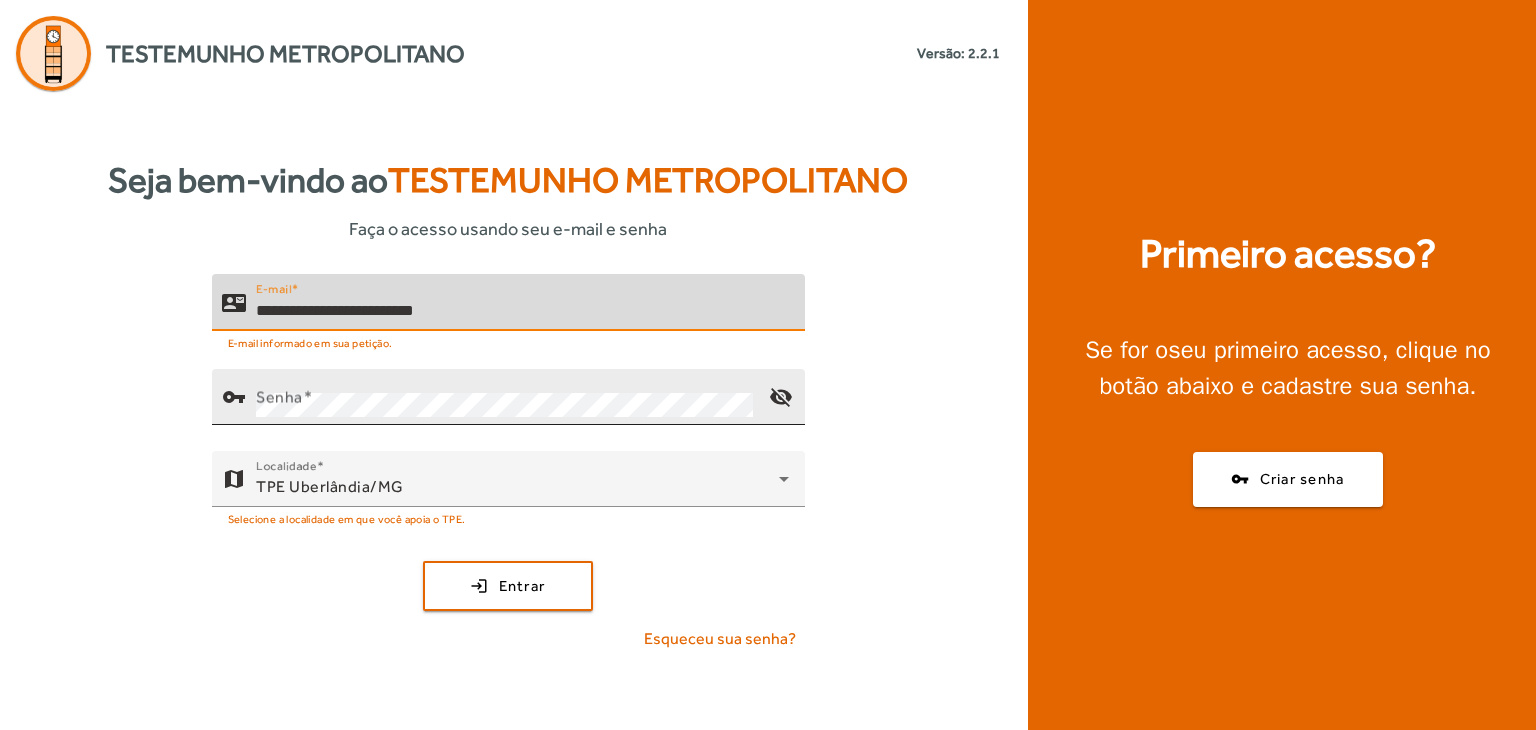 type on "**********" 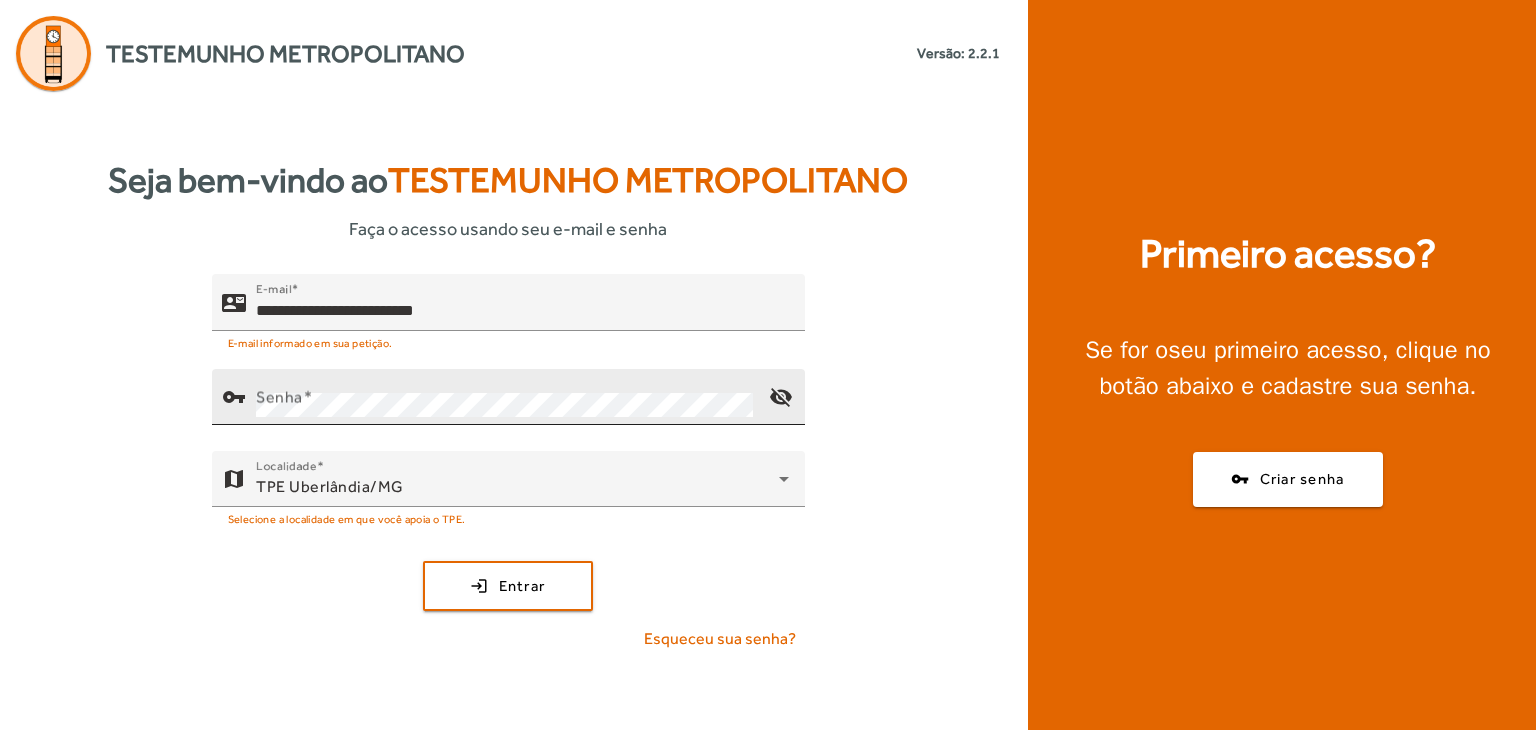 click on "Senha" 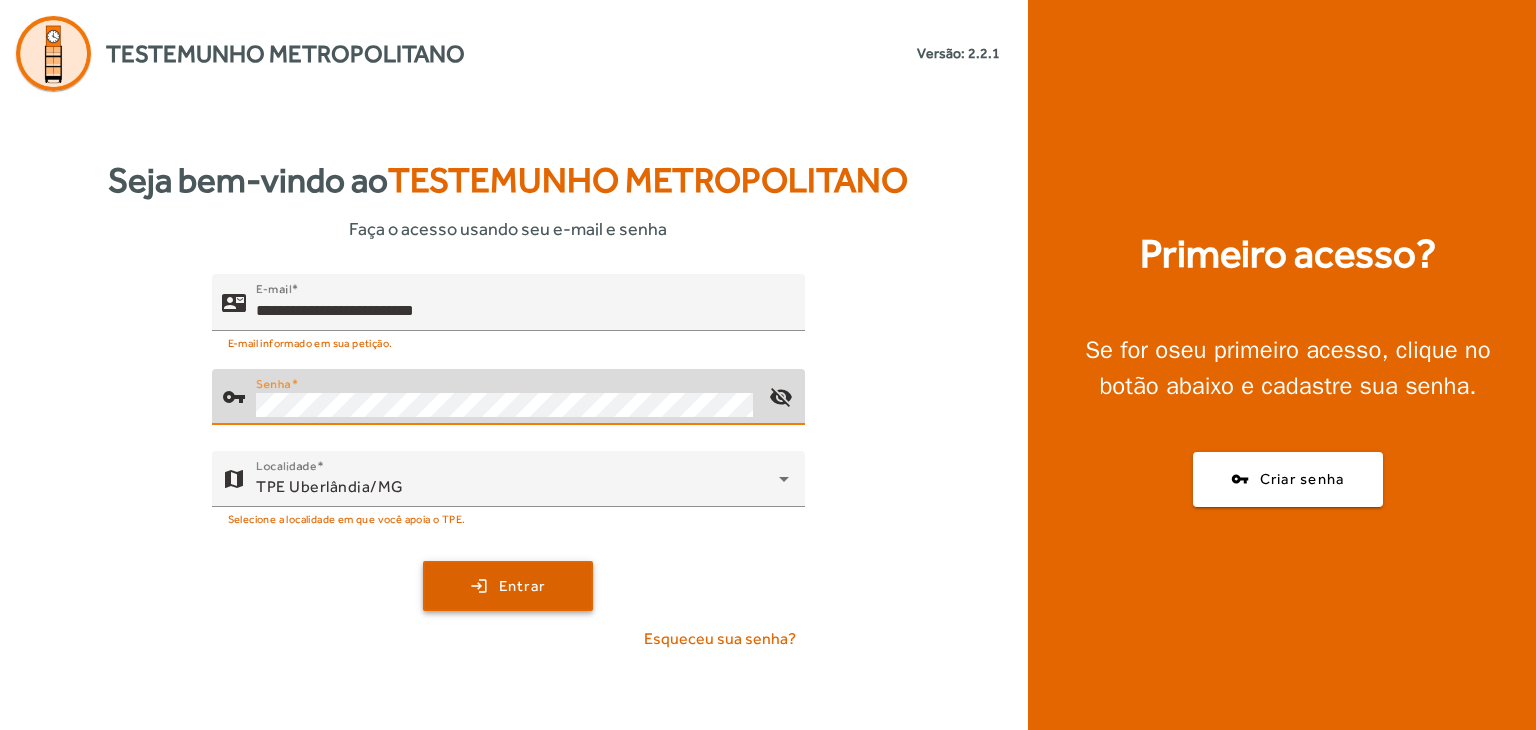 click 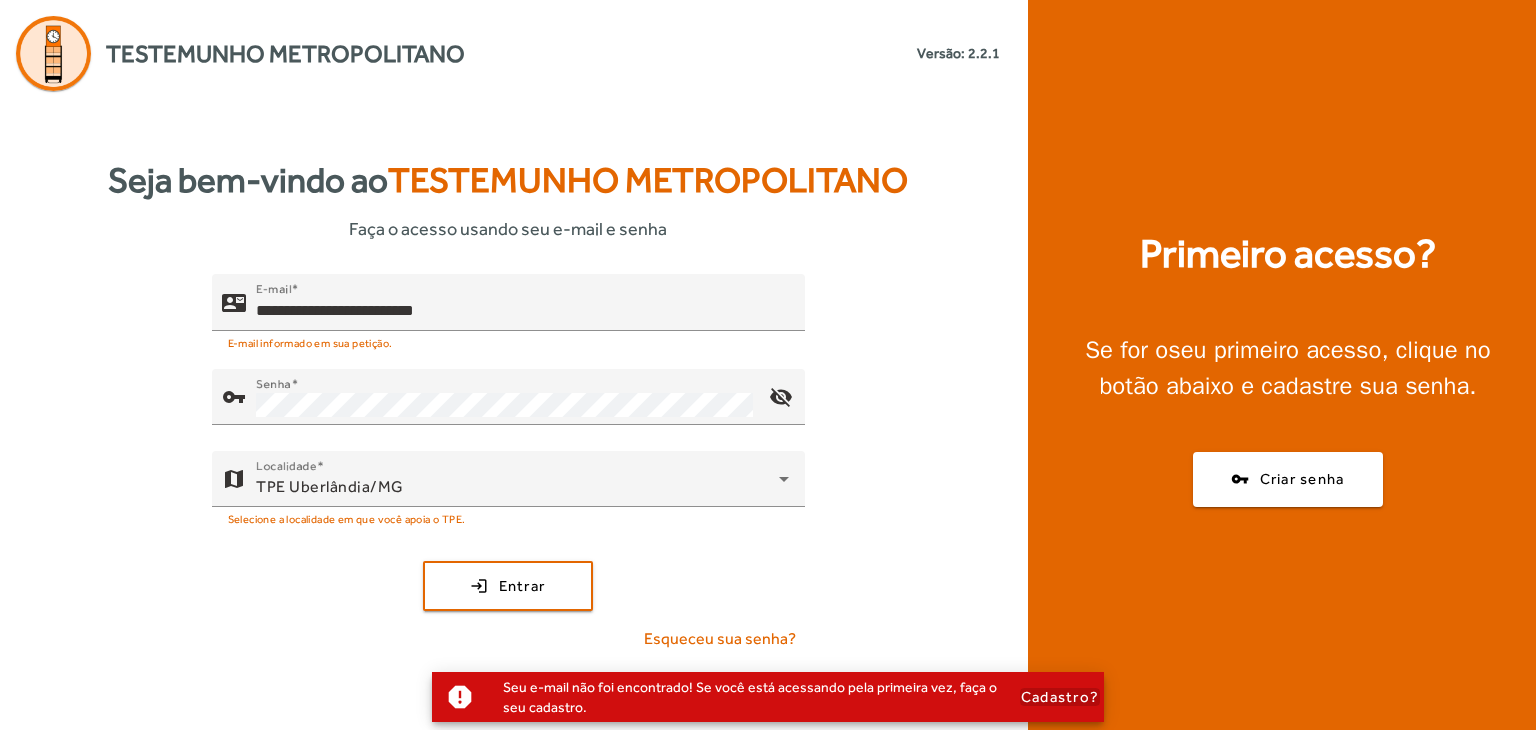 click on "Cadastro?" at bounding box center [1060, 697] 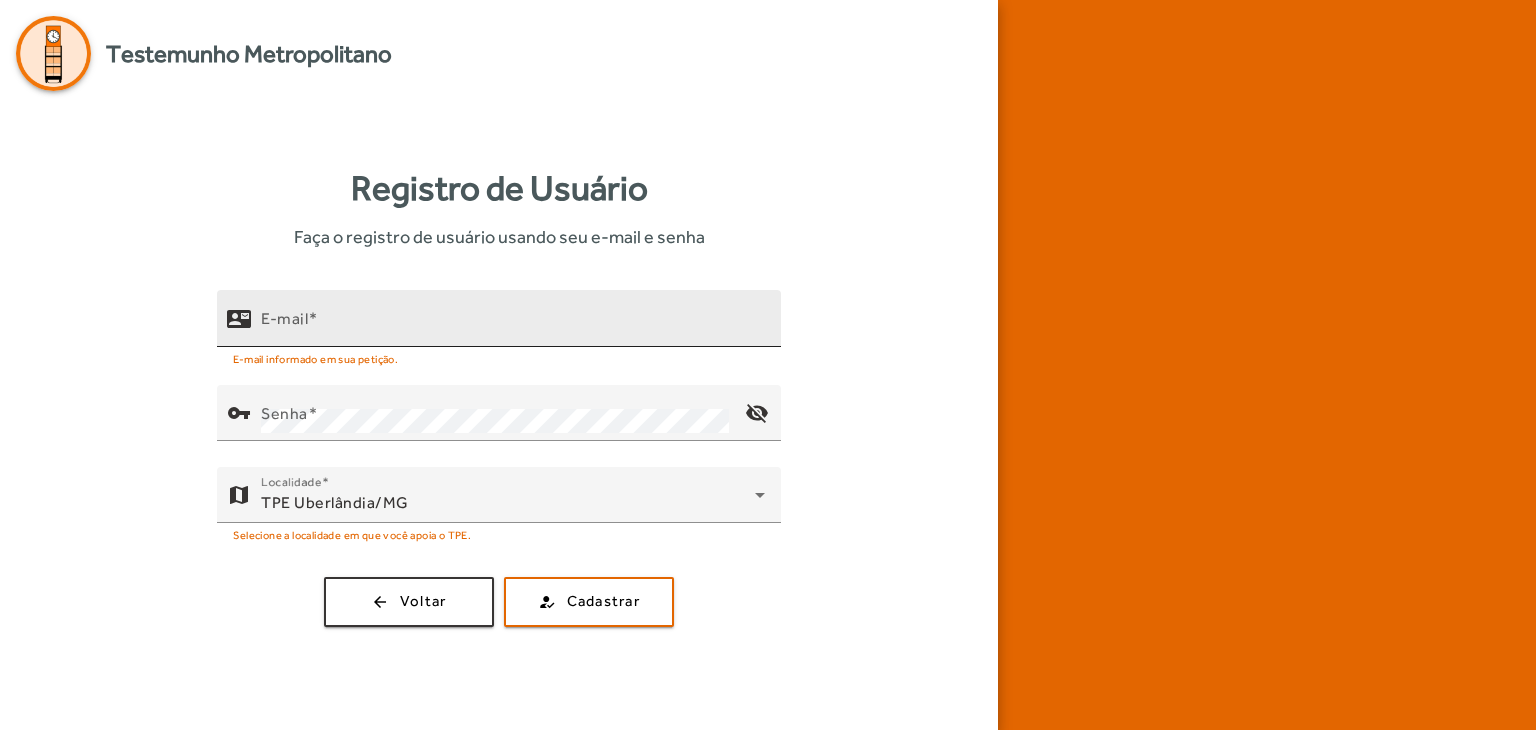 click on "E-mail" 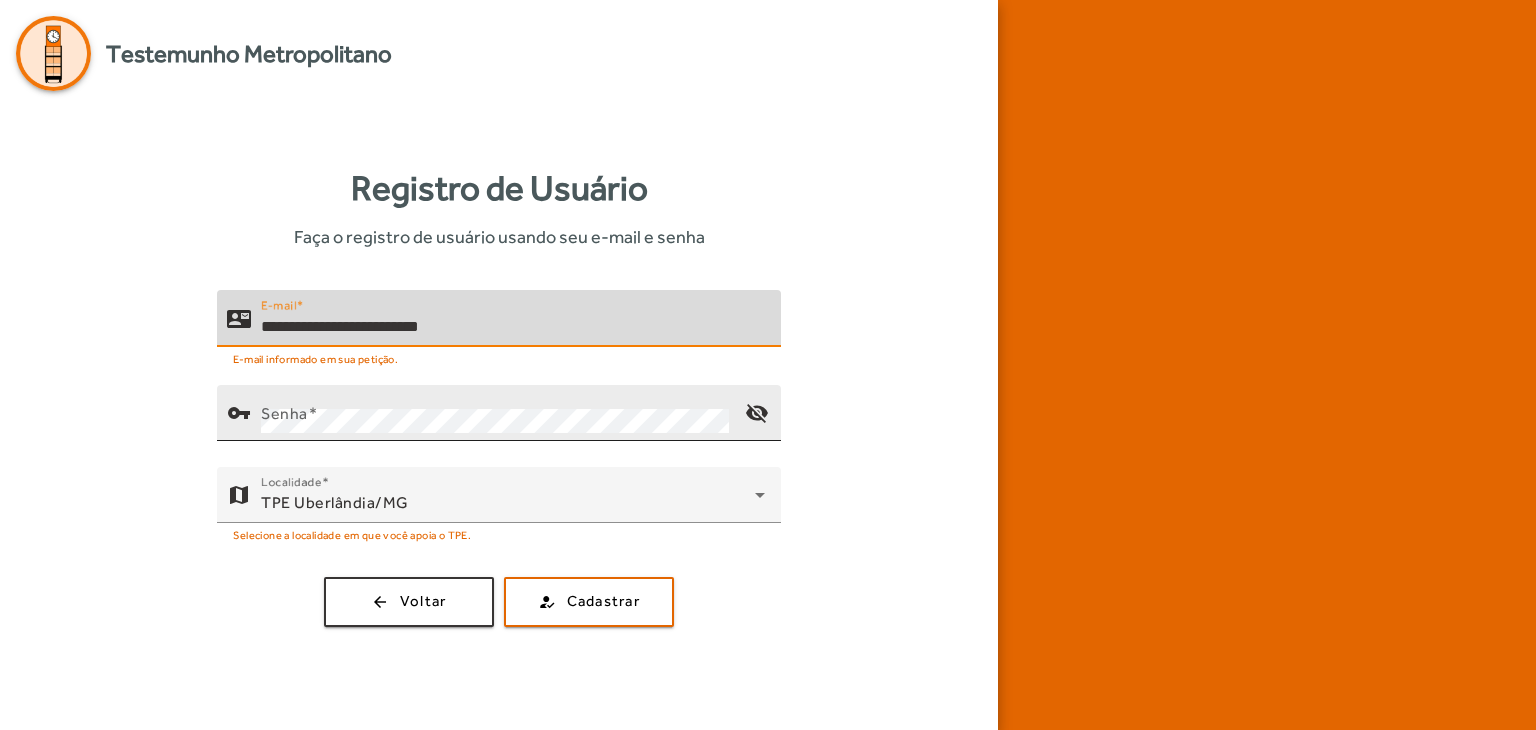 type on "**********" 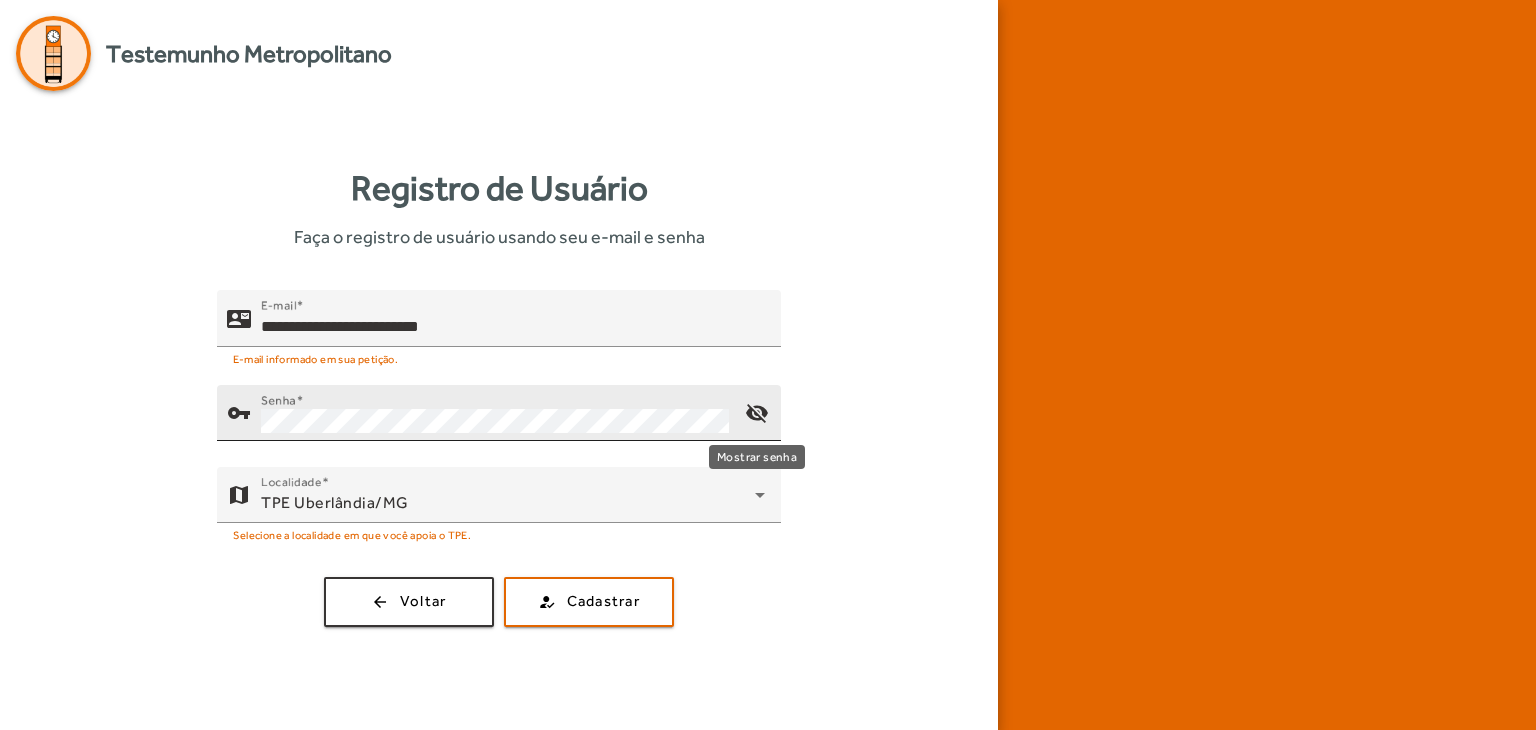 click on "visibility_off" 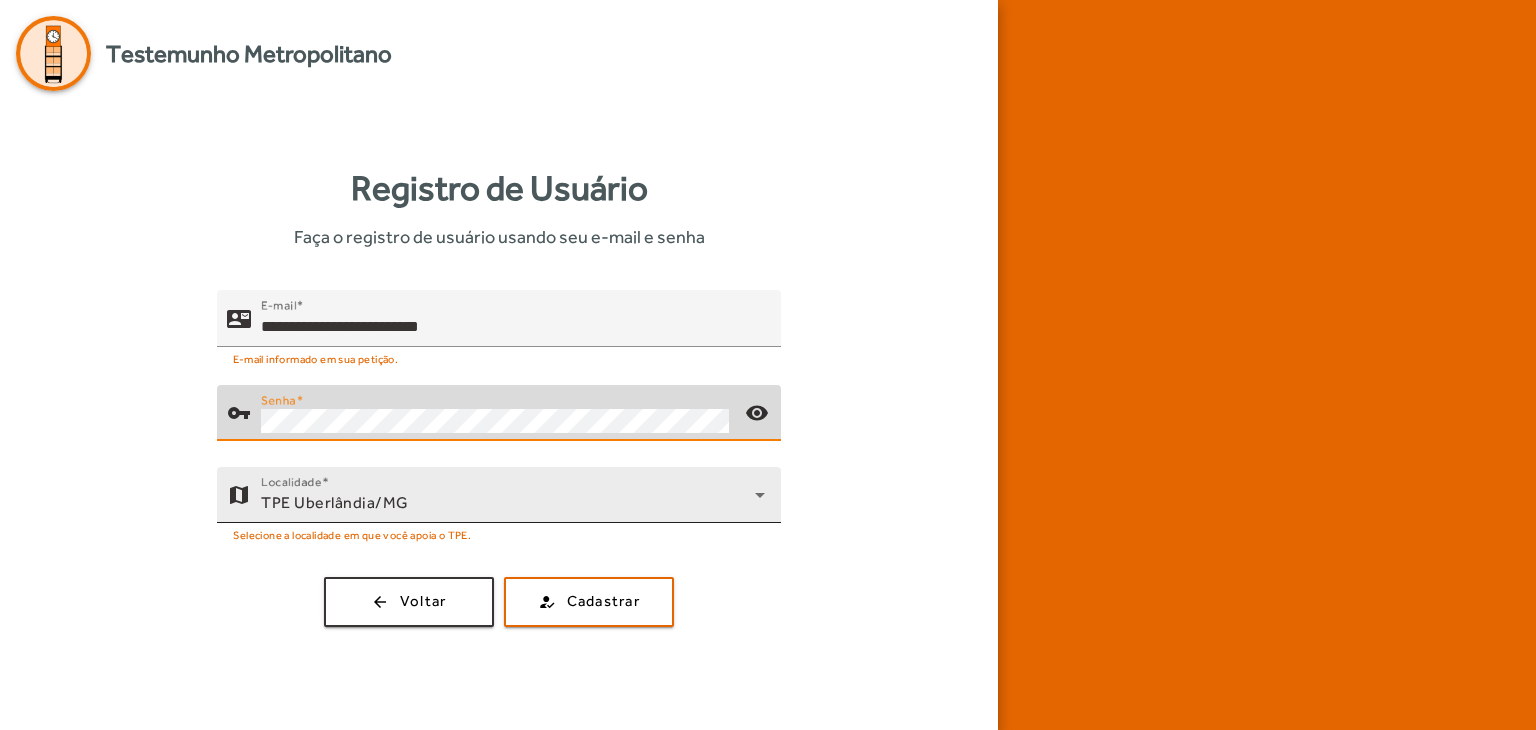 click on "TPE Uberlândia/MG" at bounding box center (508, 503) 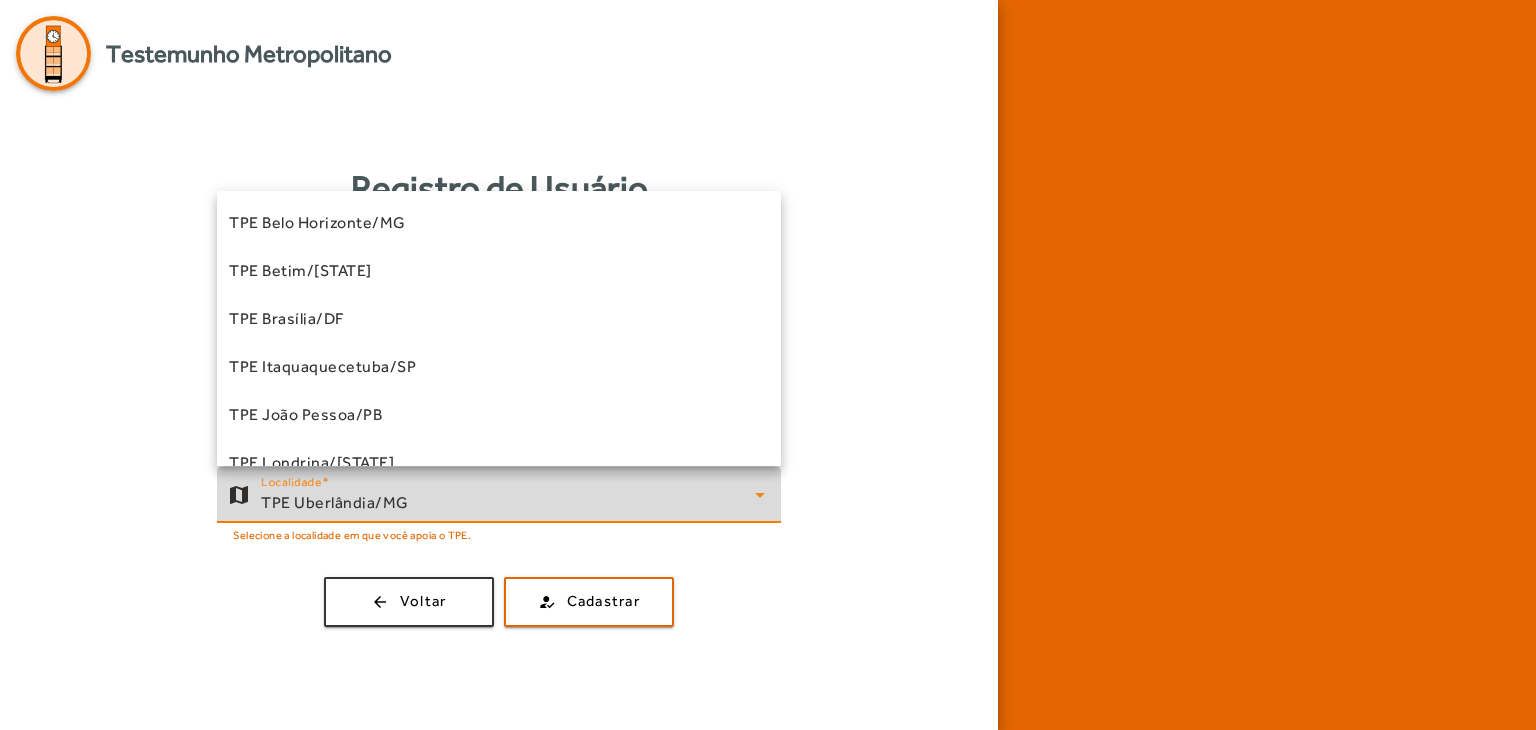 scroll, scrollTop: 548, scrollLeft: 0, axis: vertical 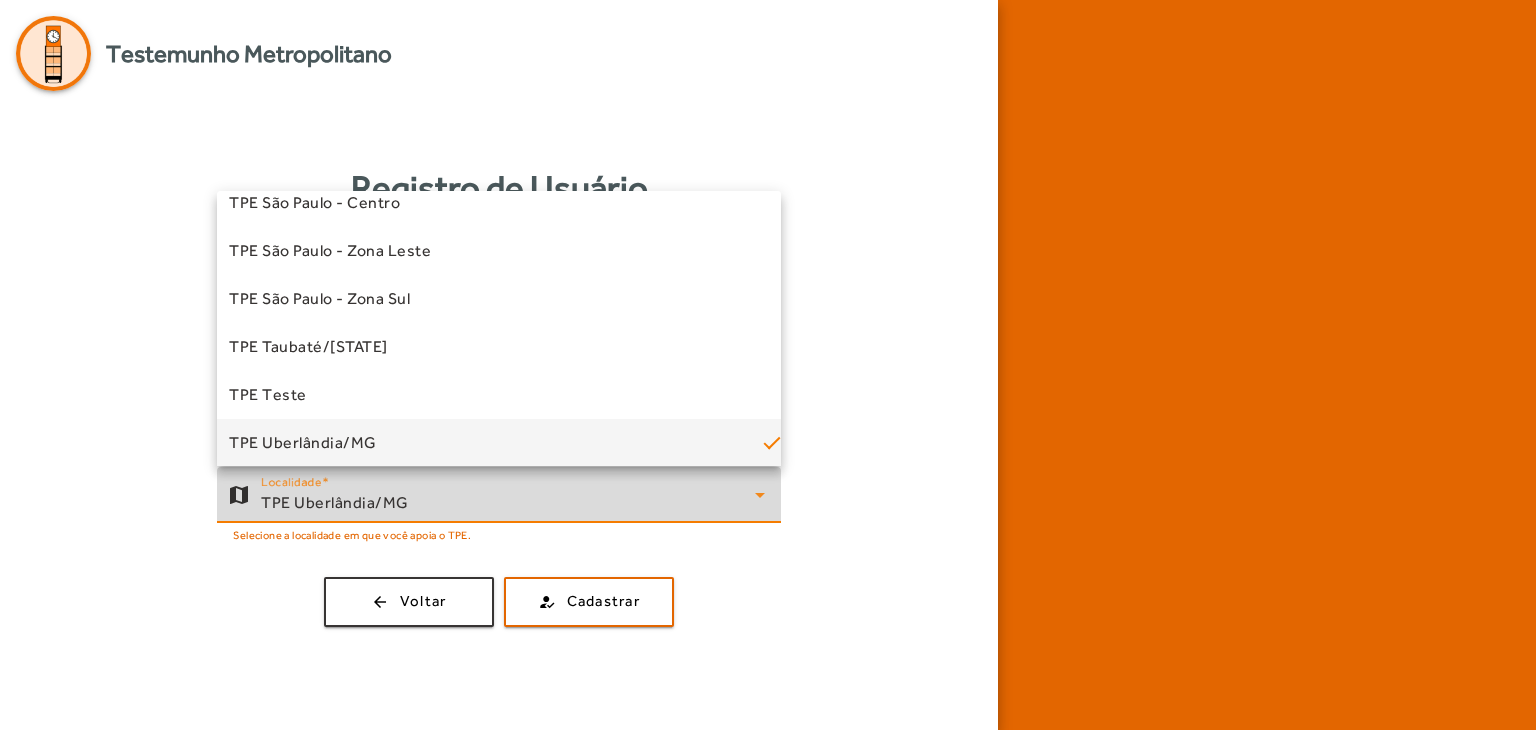 click on "TPE Uberlândia/MG" at bounding box center (499, 443) 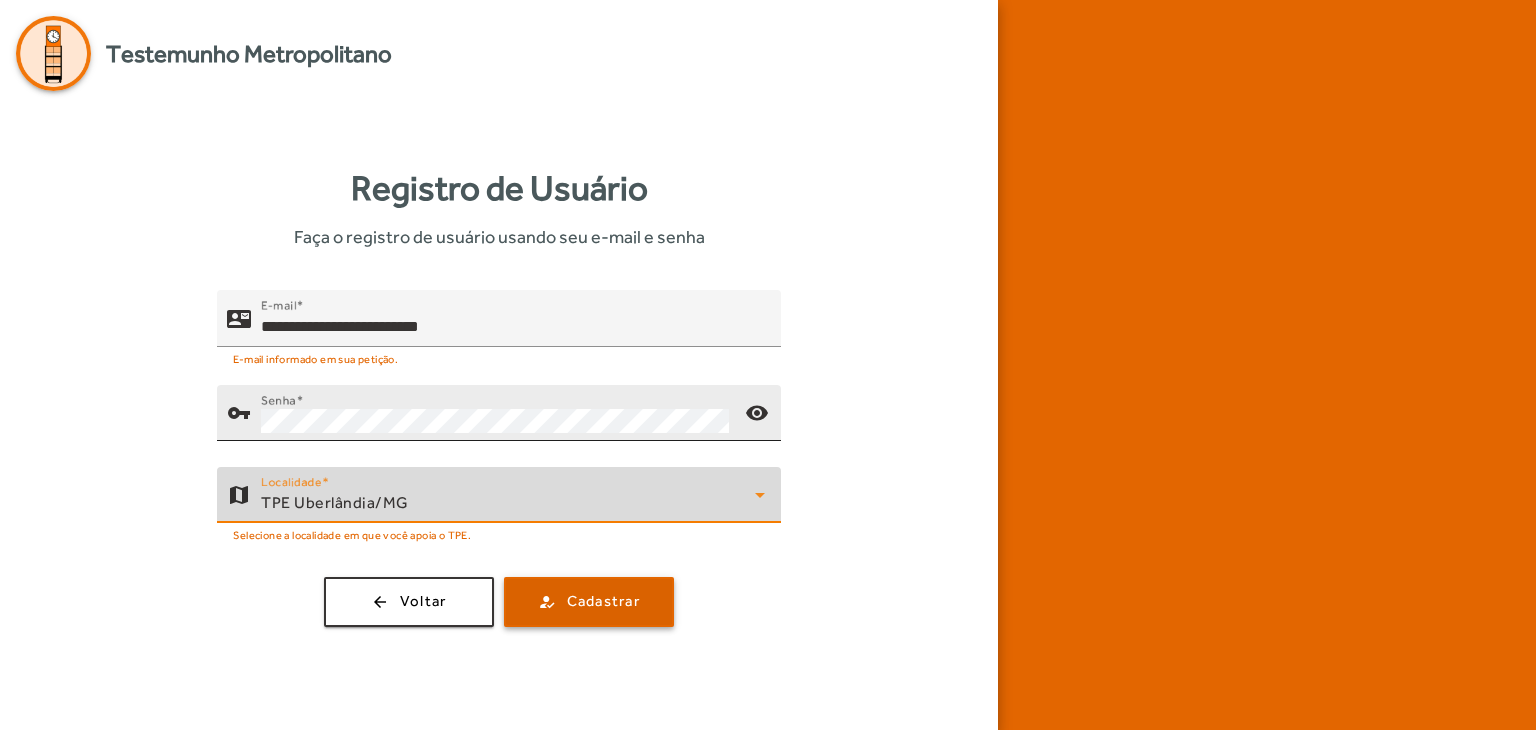click 